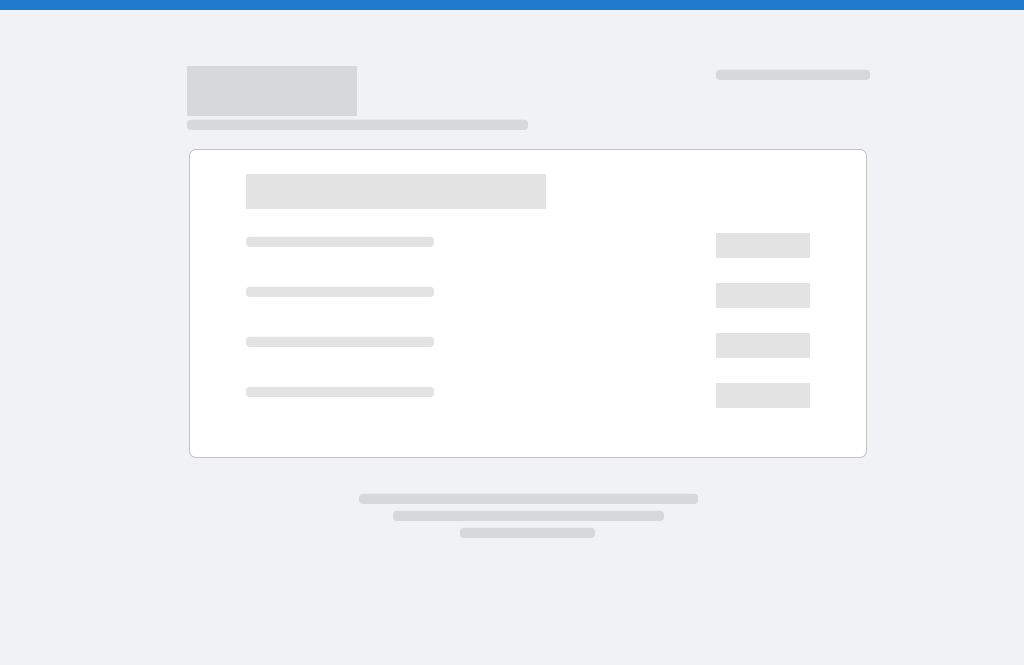 scroll, scrollTop: 0, scrollLeft: 0, axis: both 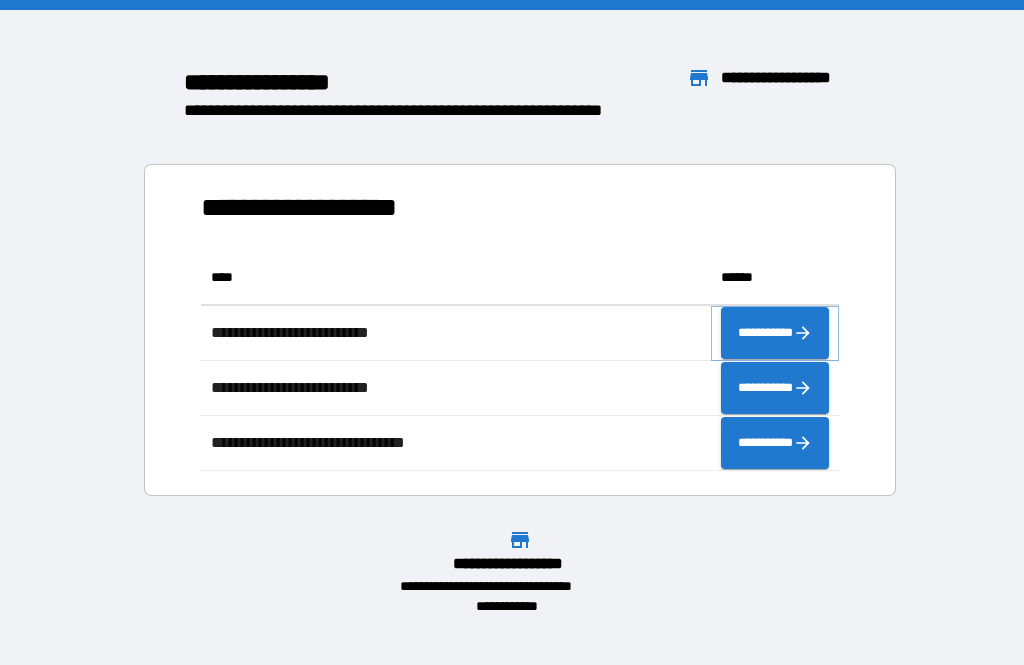 click on "**********" at bounding box center [775, 333] 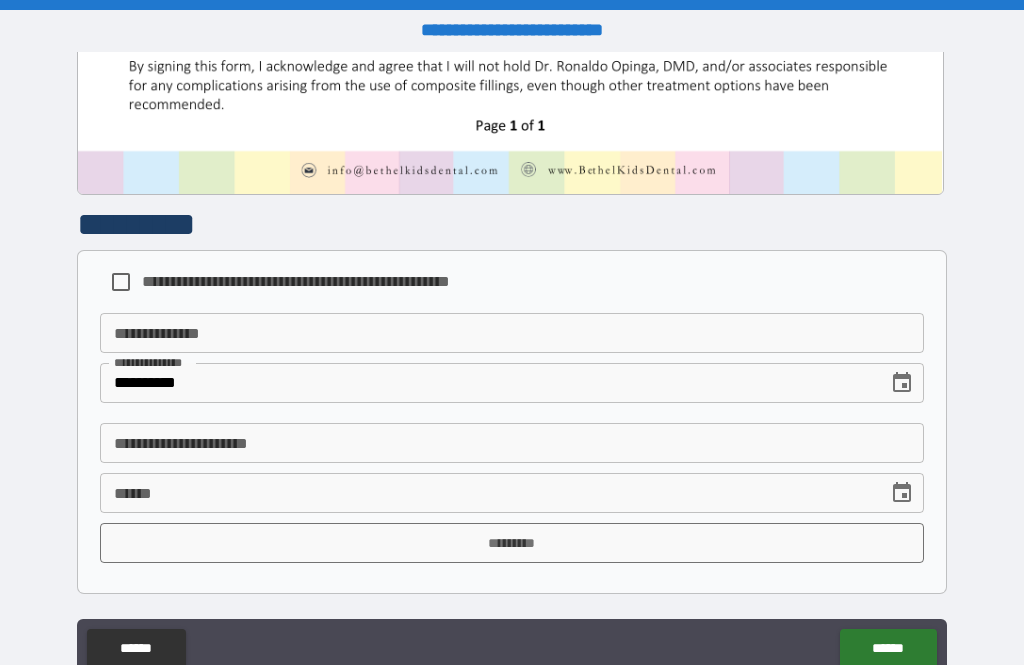 scroll, scrollTop: 1009, scrollLeft: 0, axis: vertical 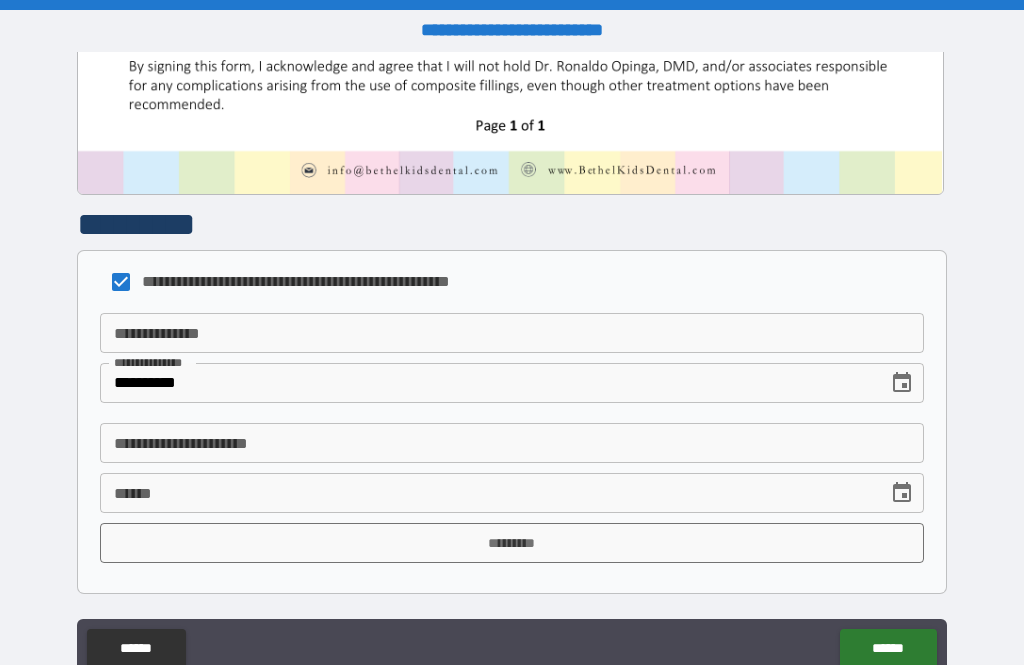 click on "**********" at bounding box center (512, 333) 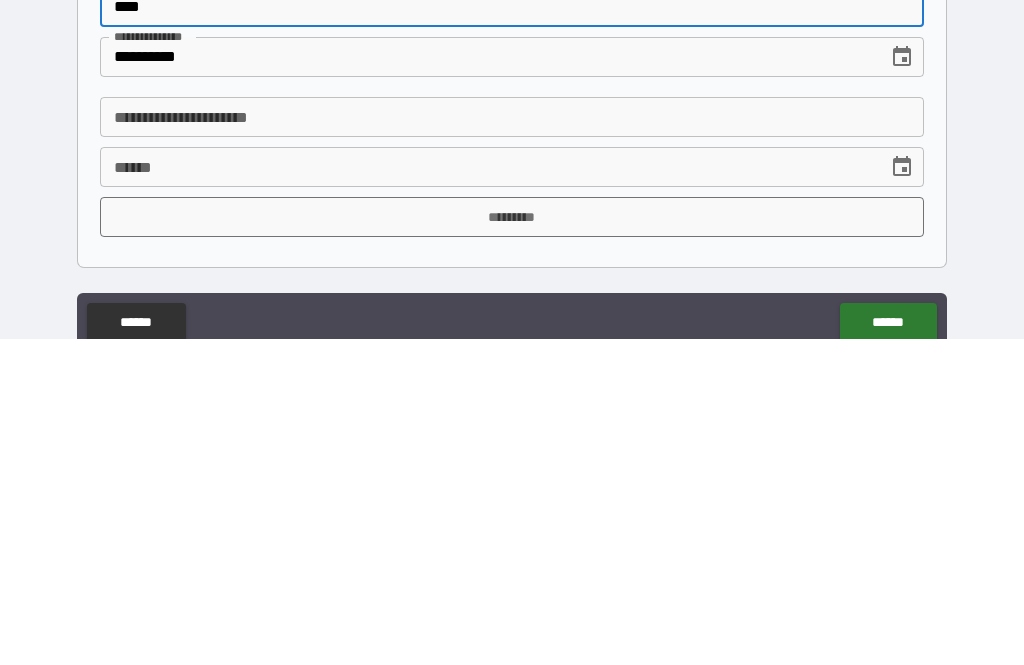type on "****" 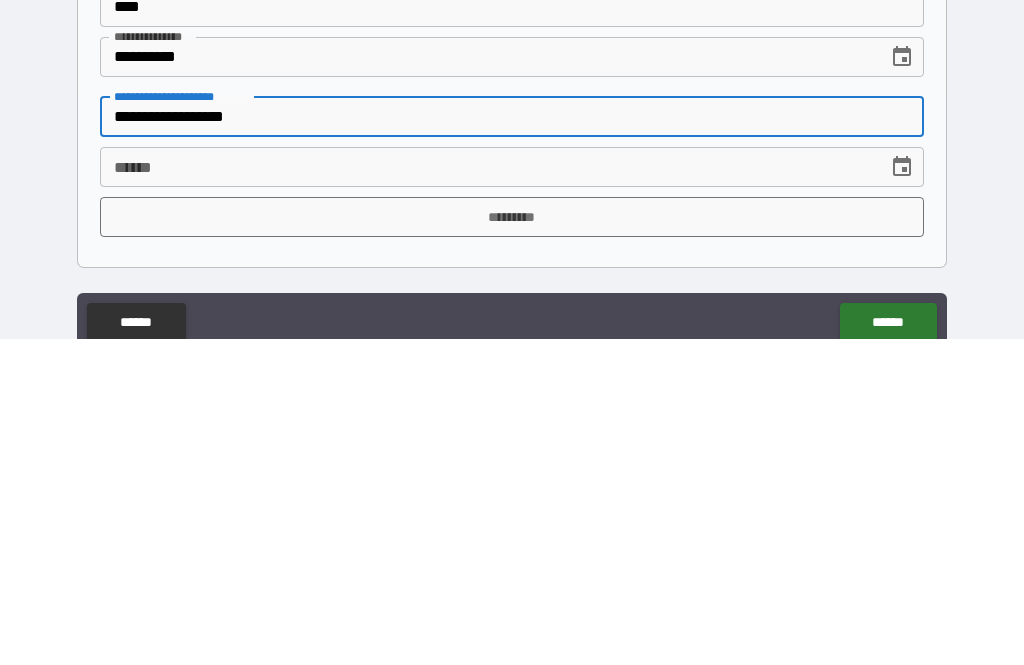 type on "**********" 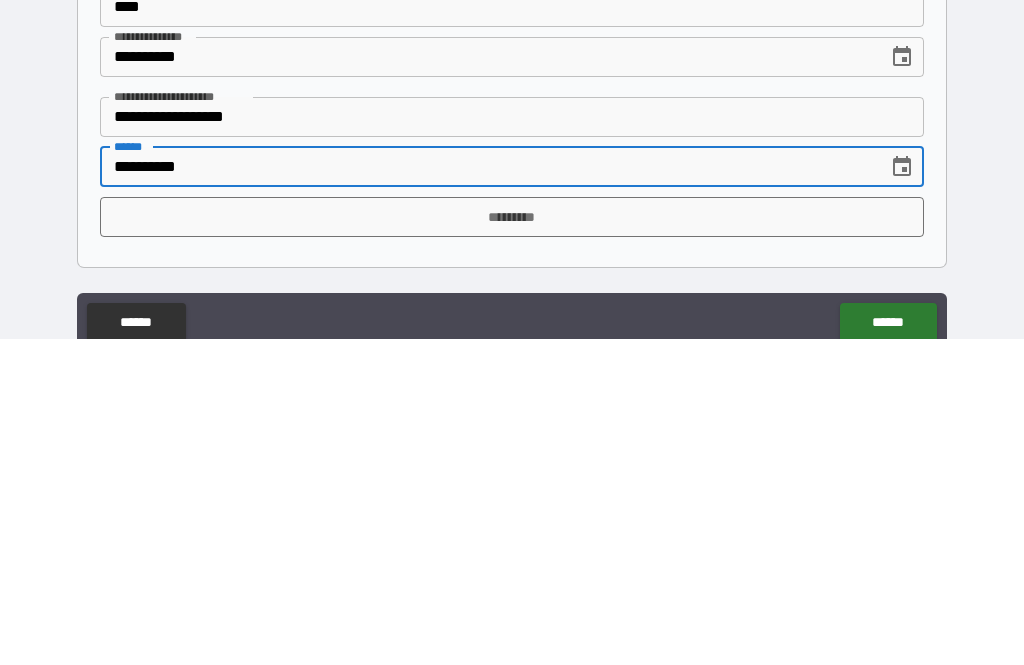 type on "**********" 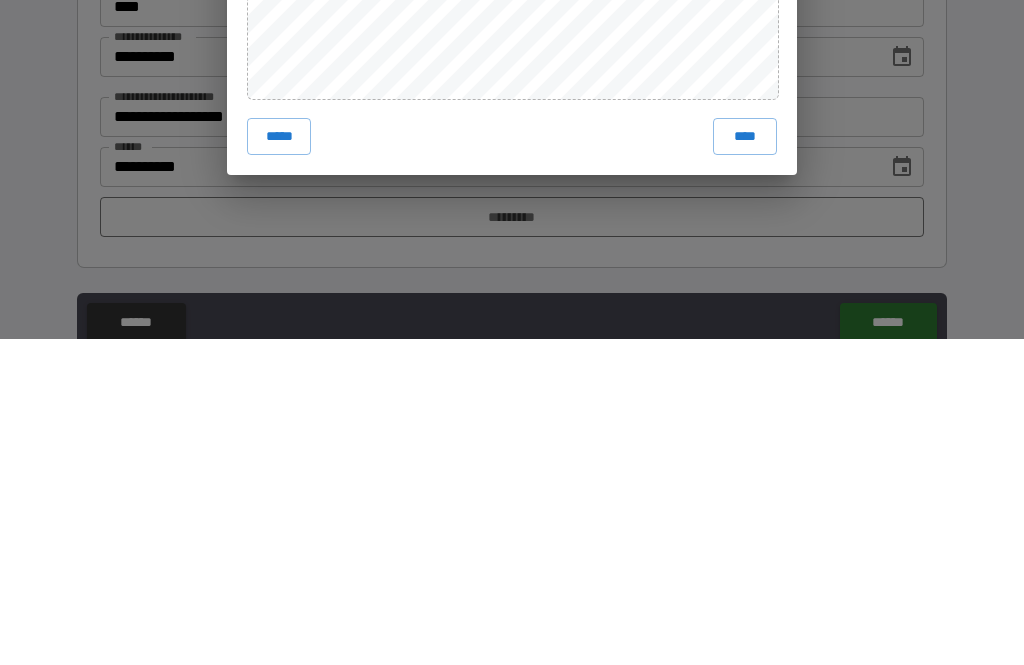 scroll, scrollTop: 65, scrollLeft: 0, axis: vertical 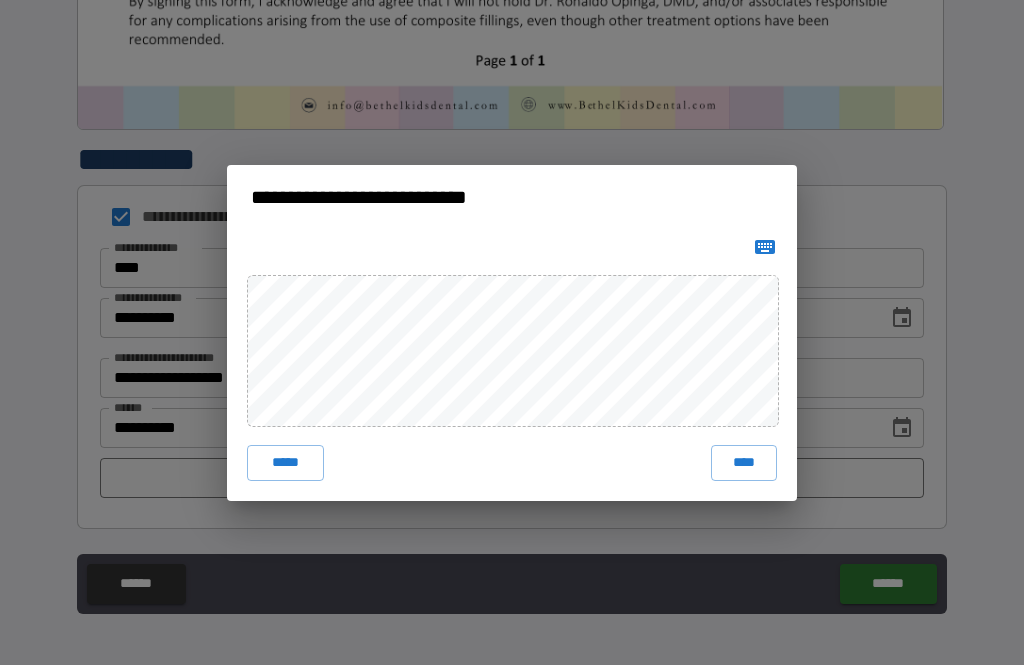 click on "****" at bounding box center (744, 463) 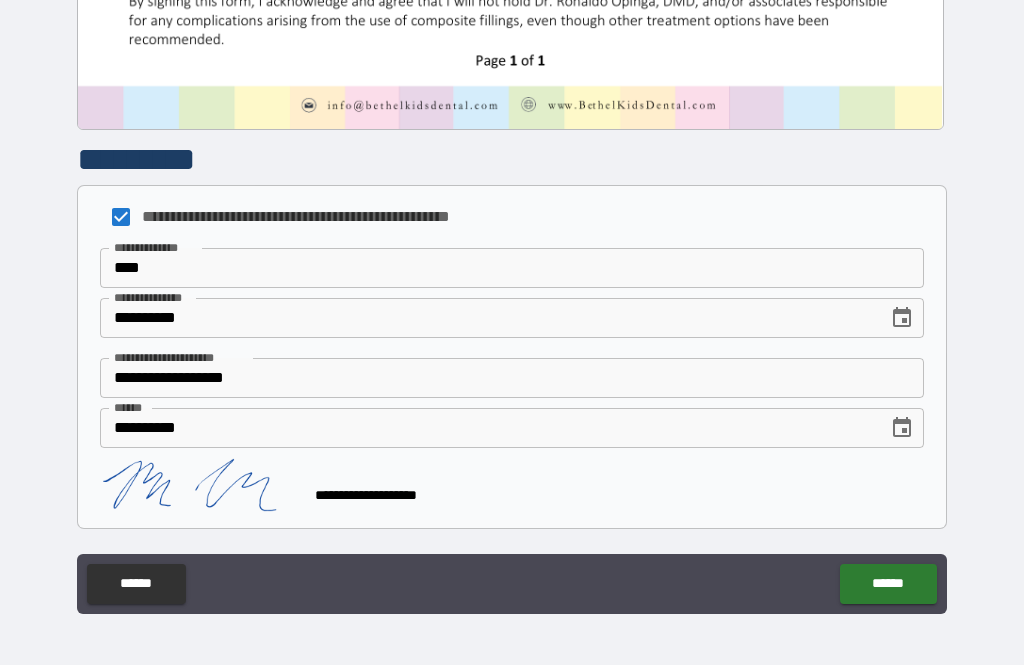 scroll, scrollTop: 999, scrollLeft: 0, axis: vertical 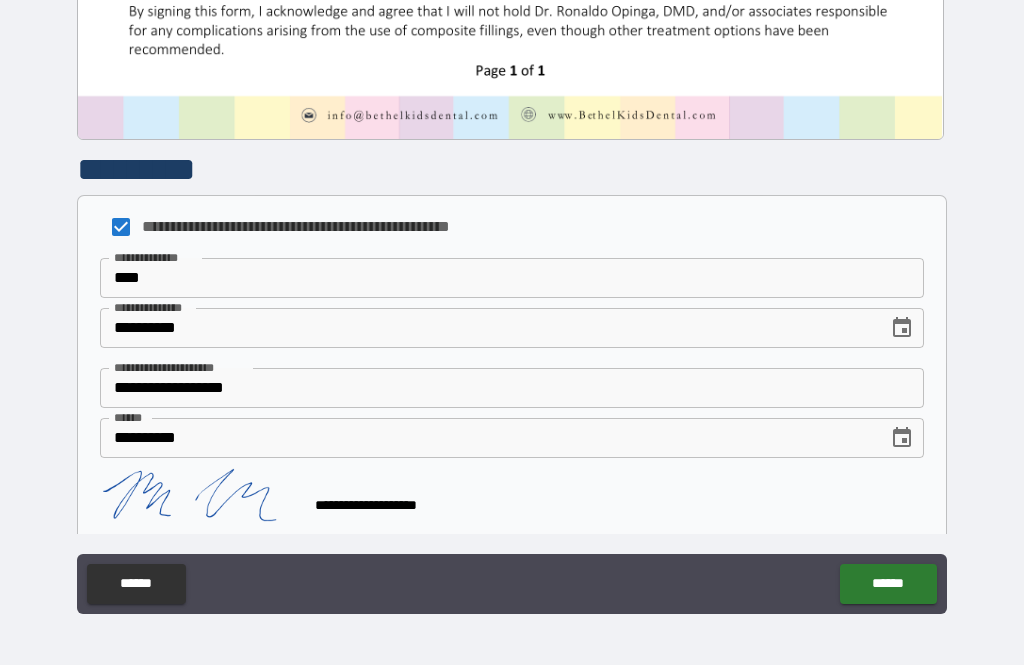 click on "******" at bounding box center (888, 584) 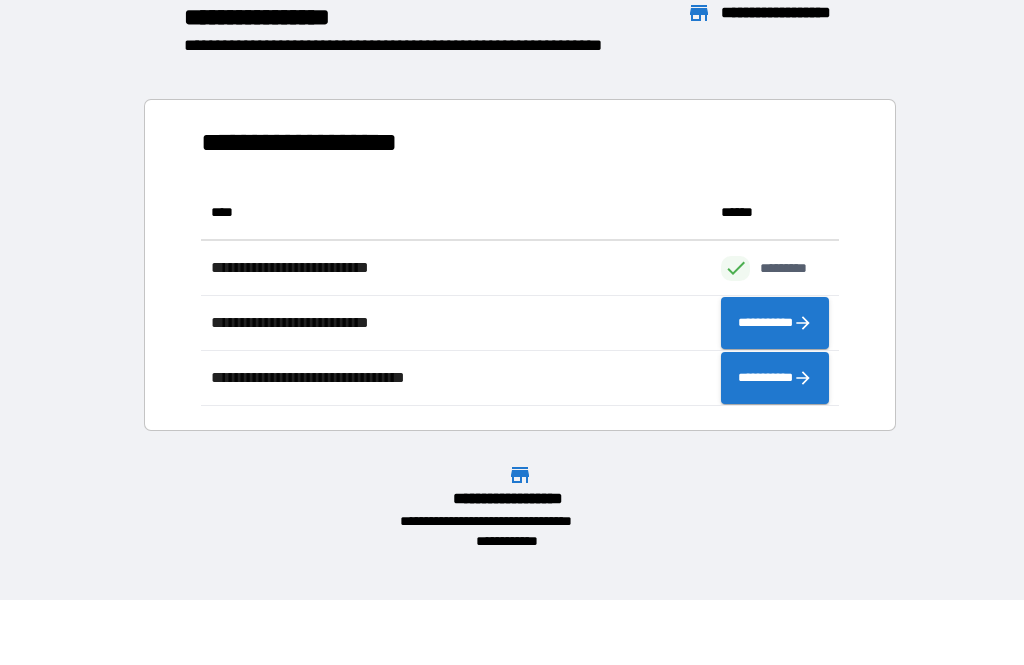 scroll, scrollTop: 221, scrollLeft: 638, axis: both 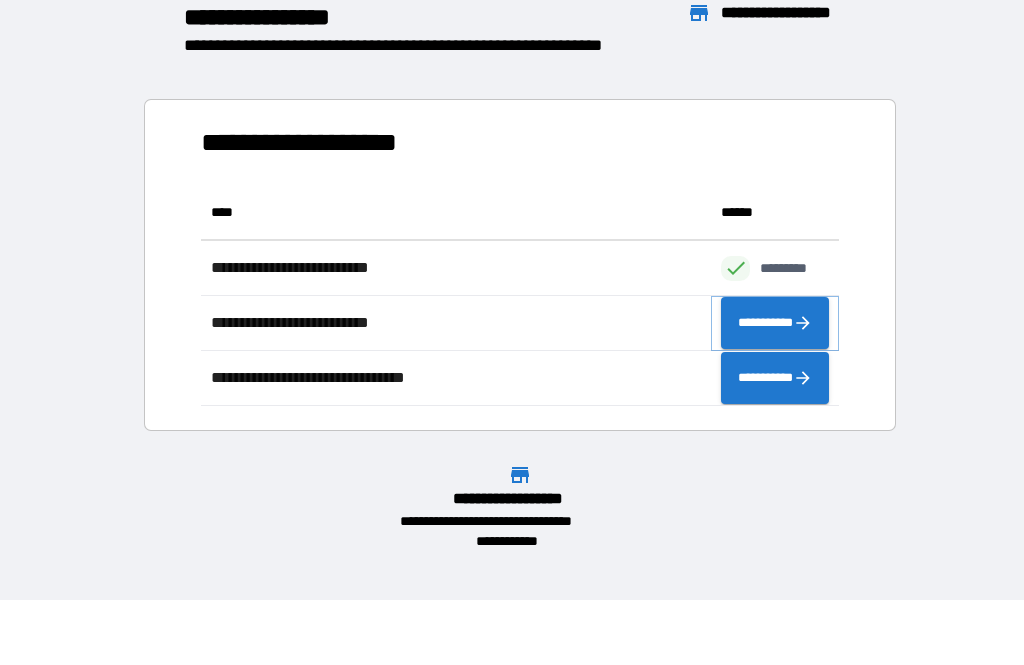 click on "**********" at bounding box center [775, 323] 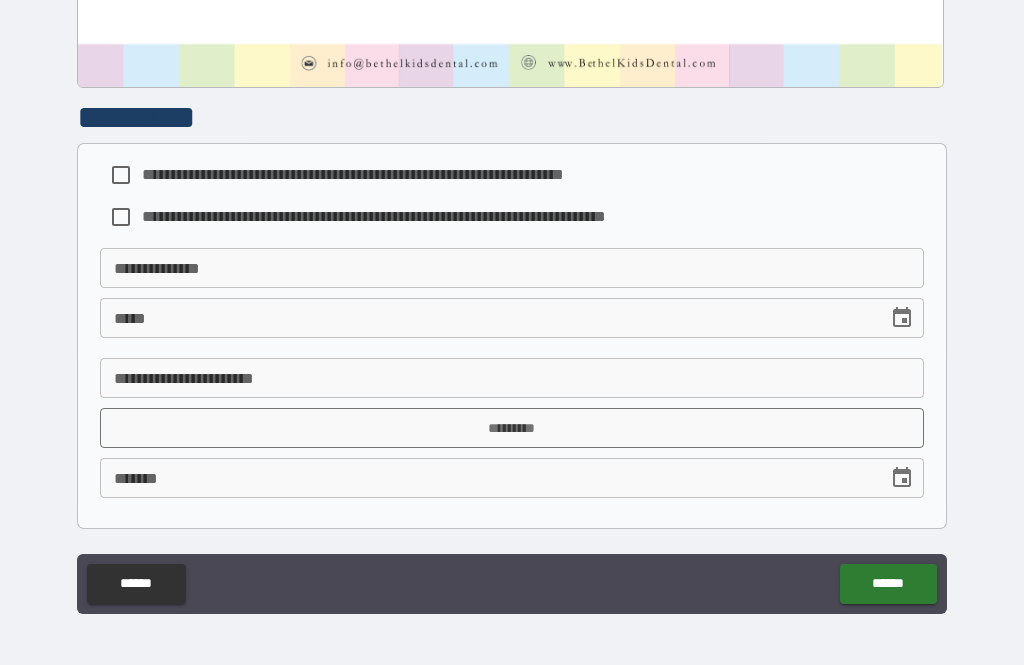 scroll, scrollTop: 1051, scrollLeft: 0, axis: vertical 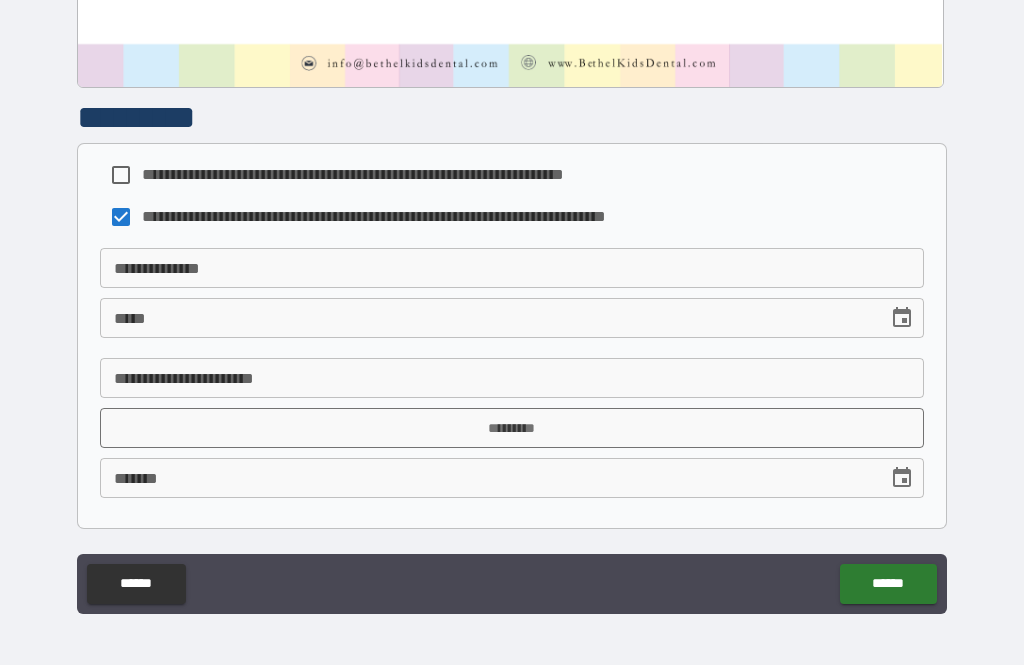 click on "**********" at bounding box center [512, 268] 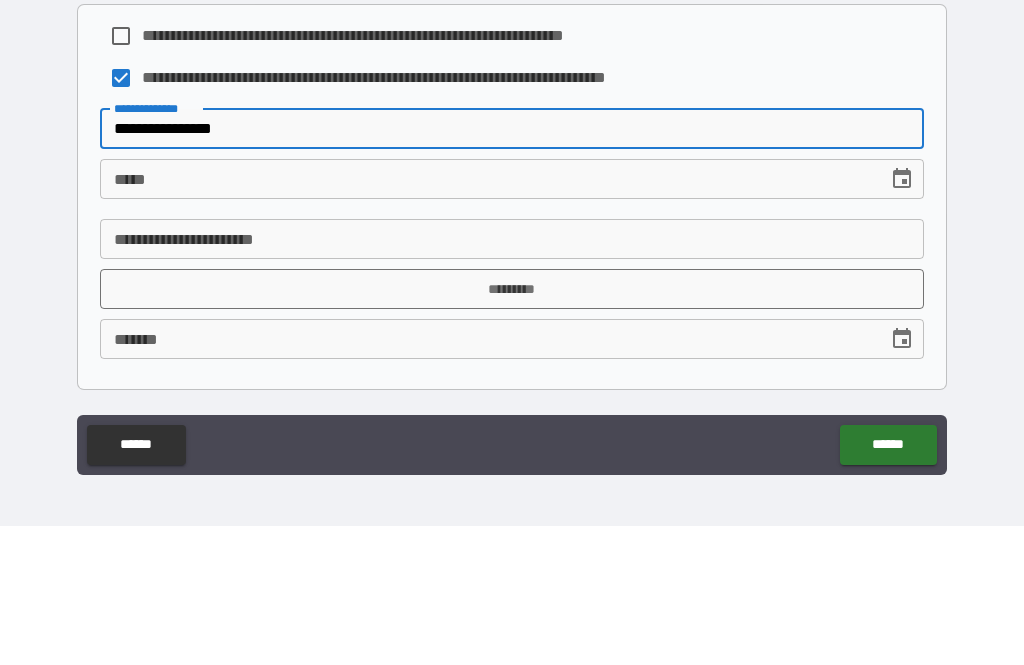 type on "**********" 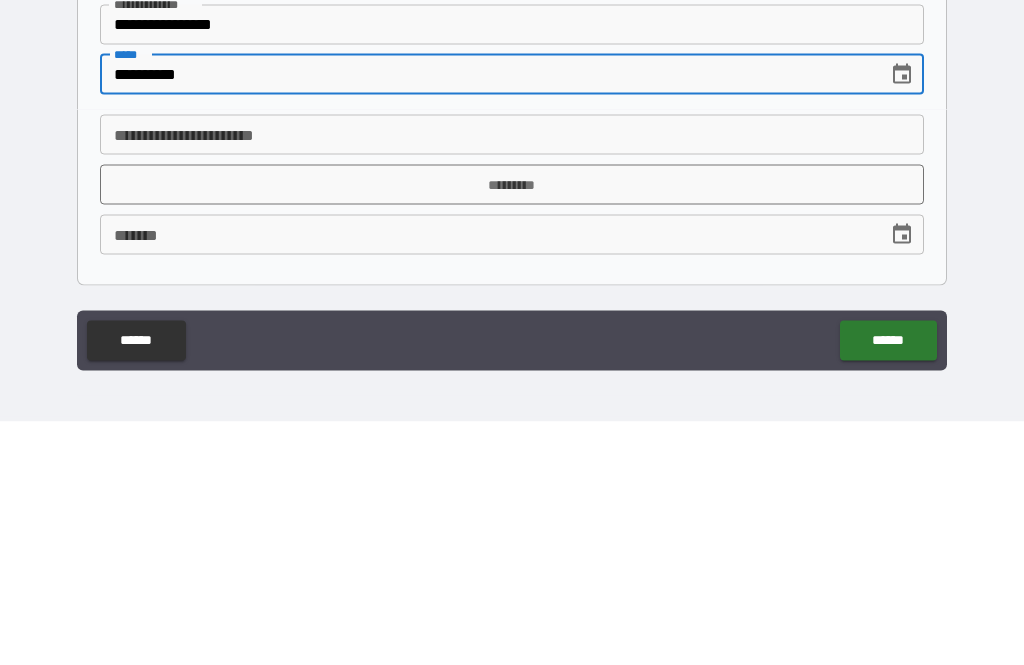 type on "**********" 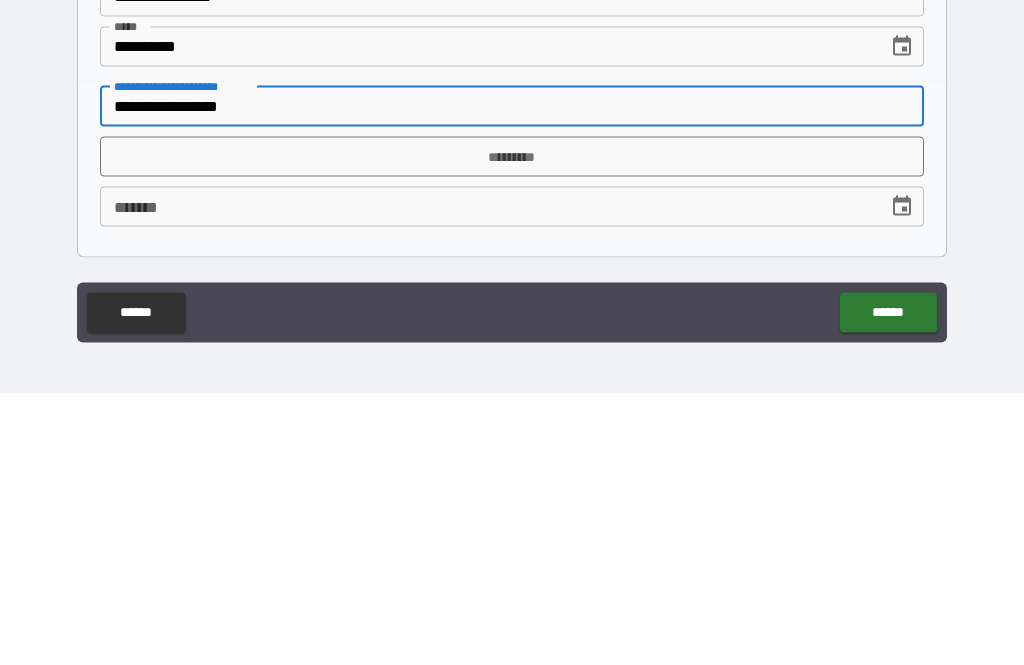 type on "**********" 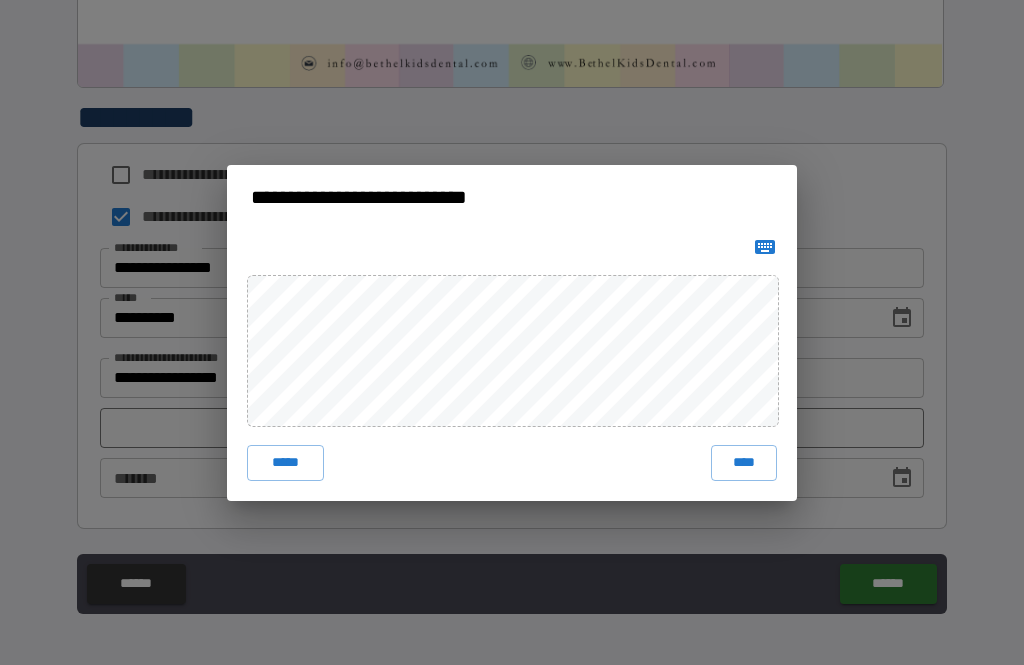 click on "****" at bounding box center (744, 463) 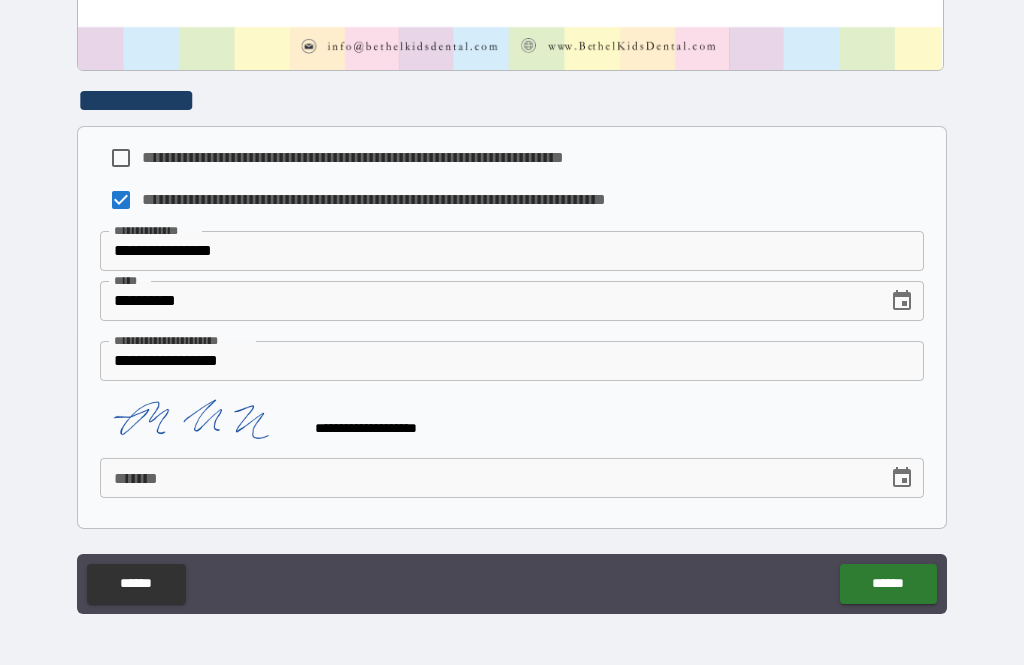 scroll, scrollTop: 1068, scrollLeft: 0, axis: vertical 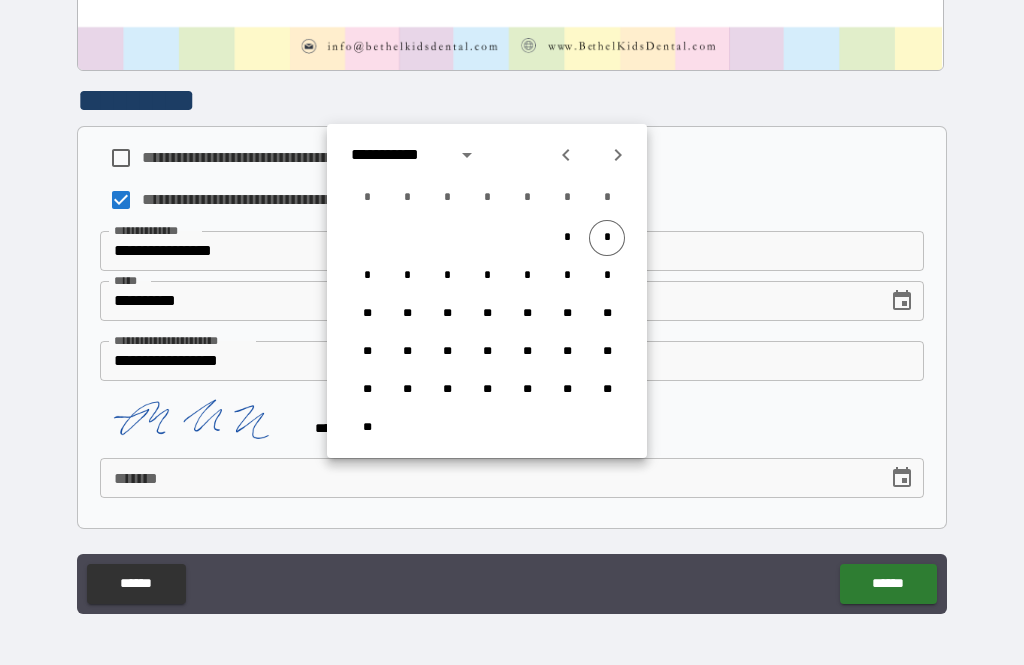 click on "*" at bounding box center [607, 238] 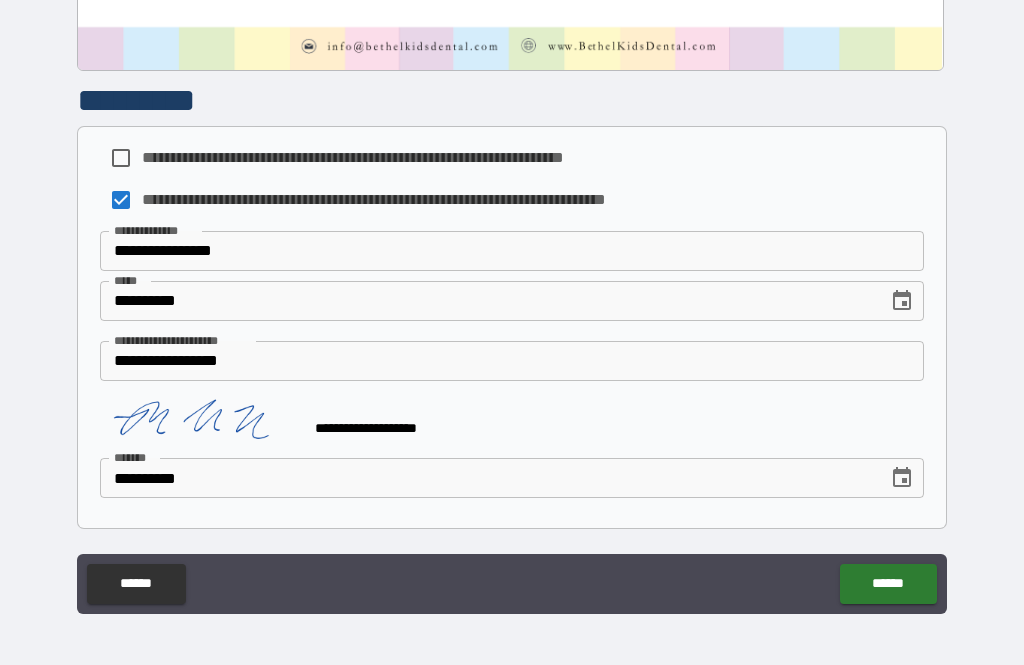 type on "**********" 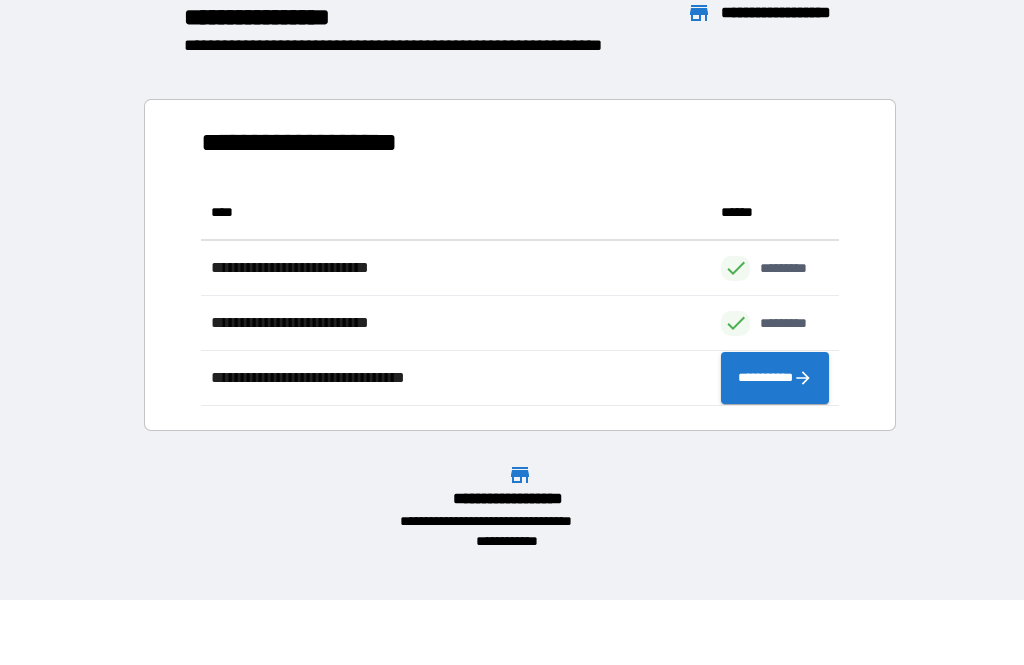 scroll, scrollTop: 221, scrollLeft: 638, axis: both 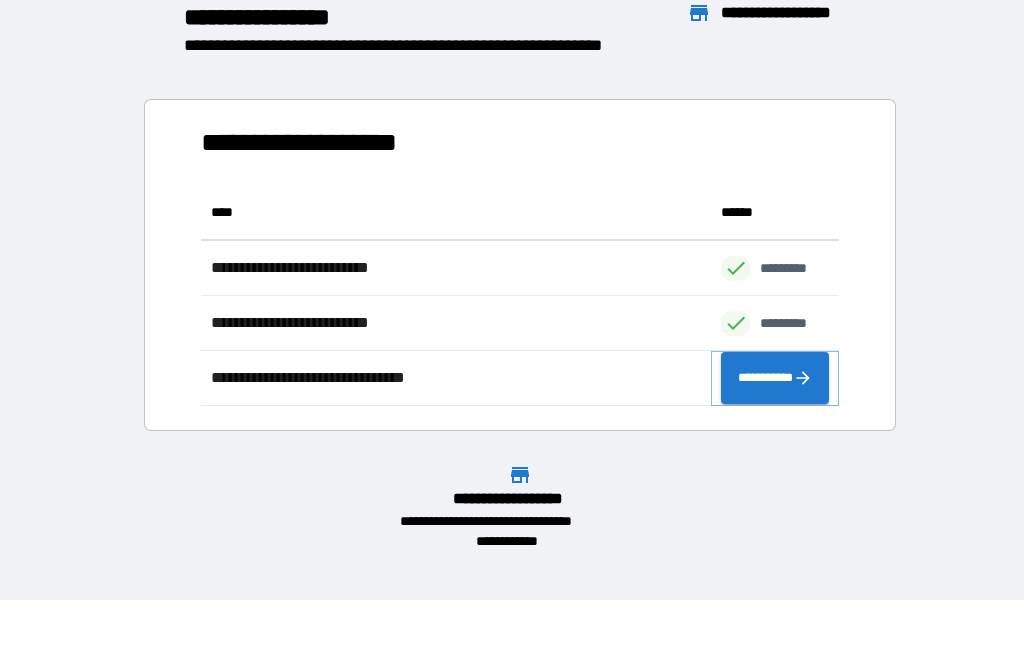 click on "**********" at bounding box center (775, 378) 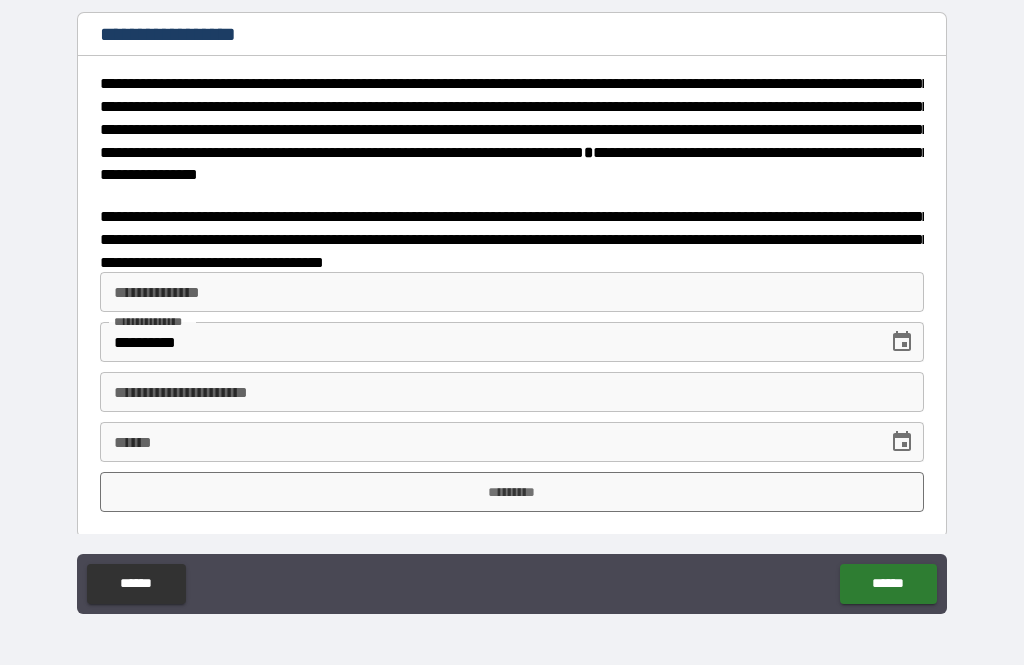 scroll, scrollTop: 3183, scrollLeft: 0, axis: vertical 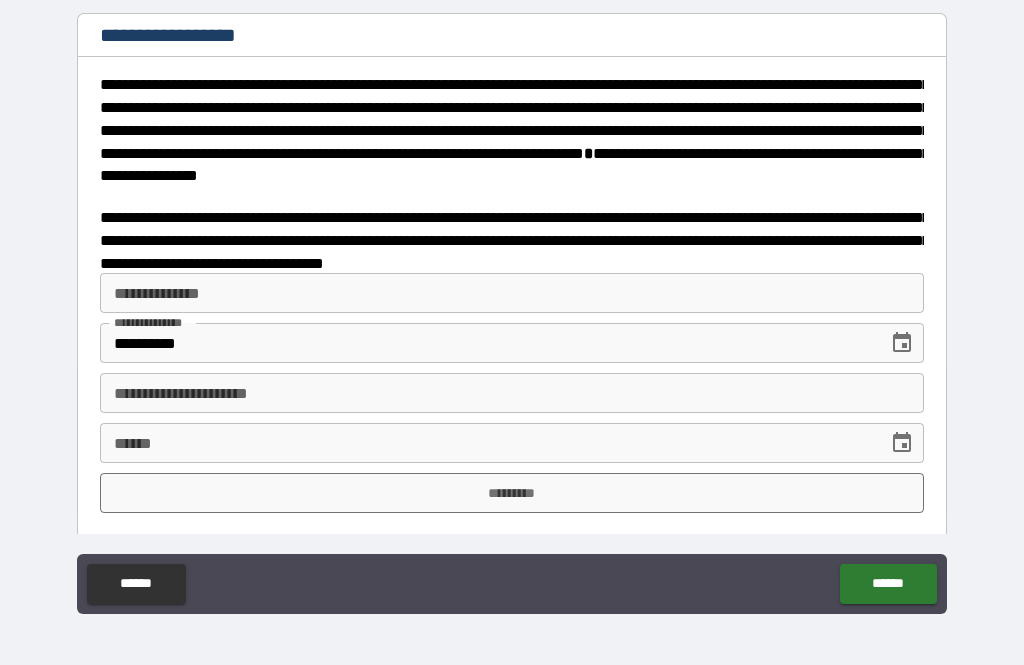 click on "**********" at bounding box center [512, 293] 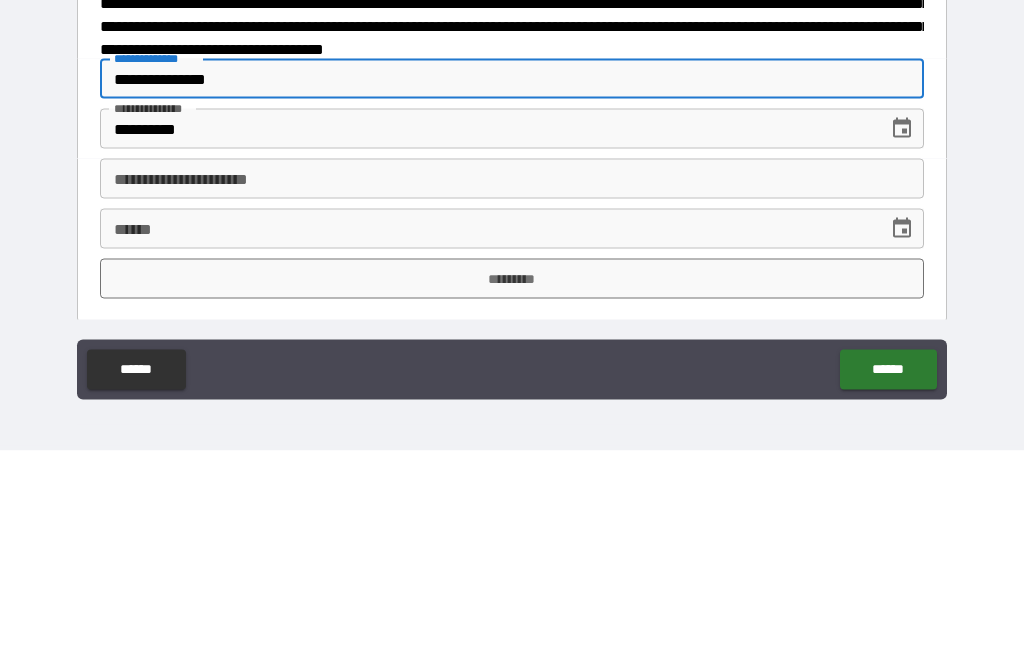 type on "**********" 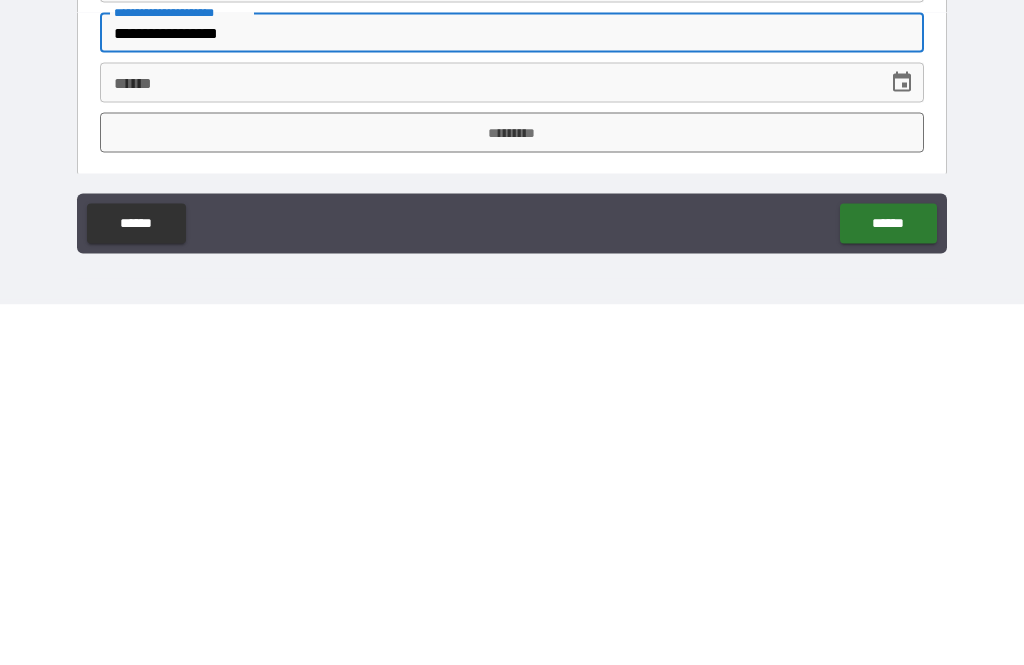 type on "**********" 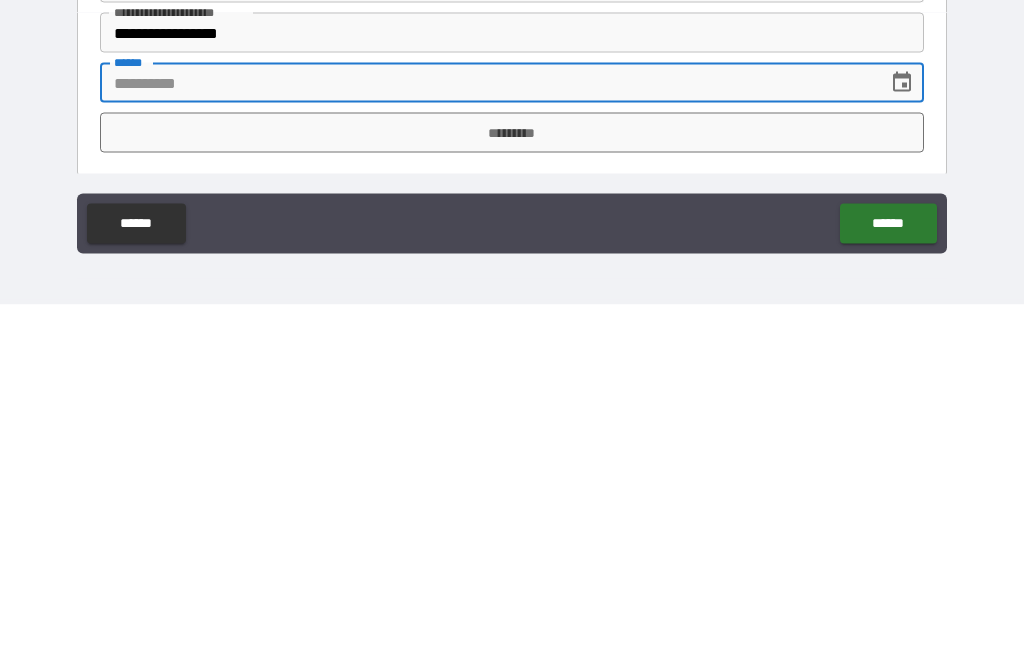 click on "*********" at bounding box center (512, 493) 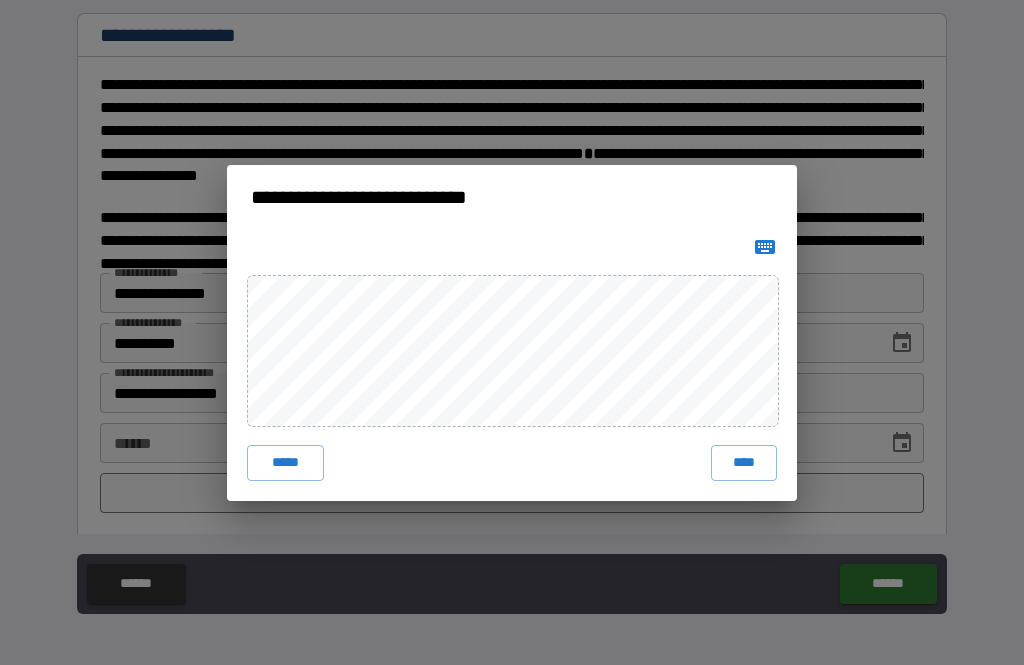 click on "****" at bounding box center (744, 463) 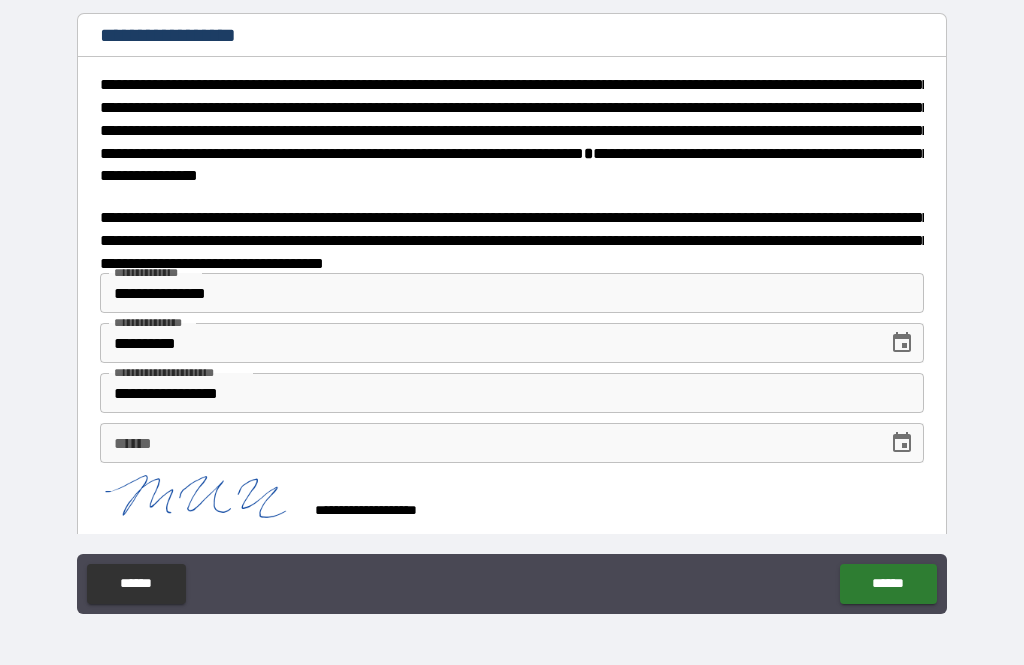 click 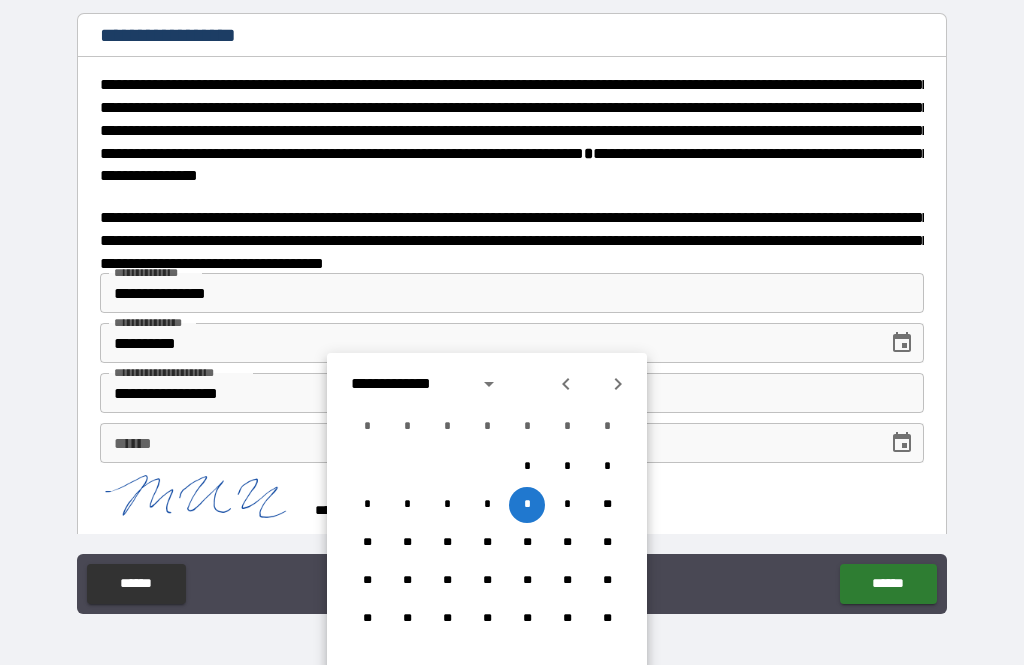 click 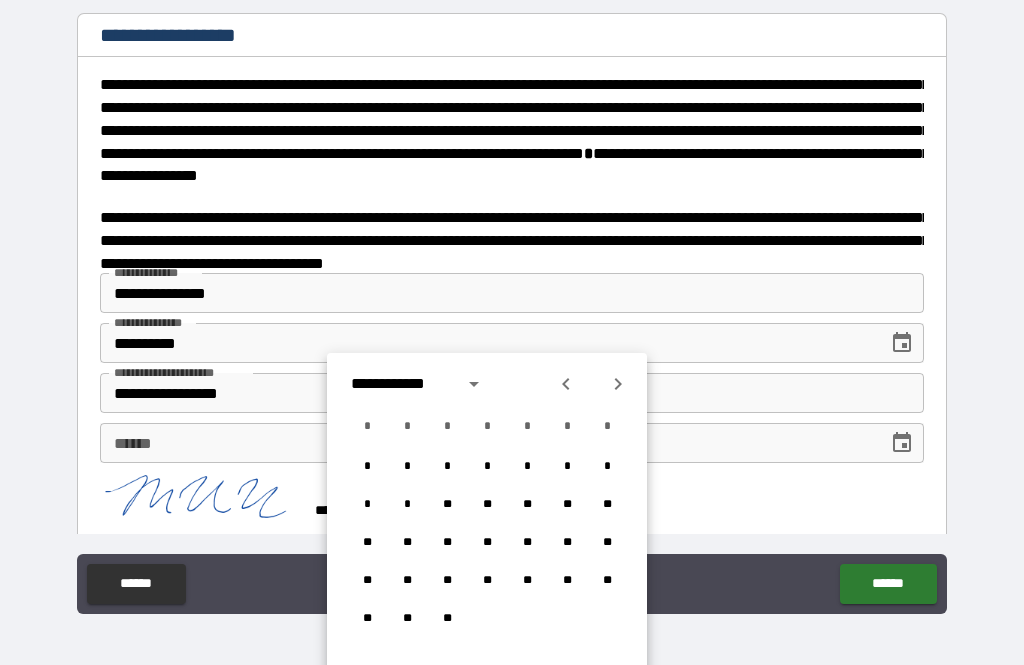 click 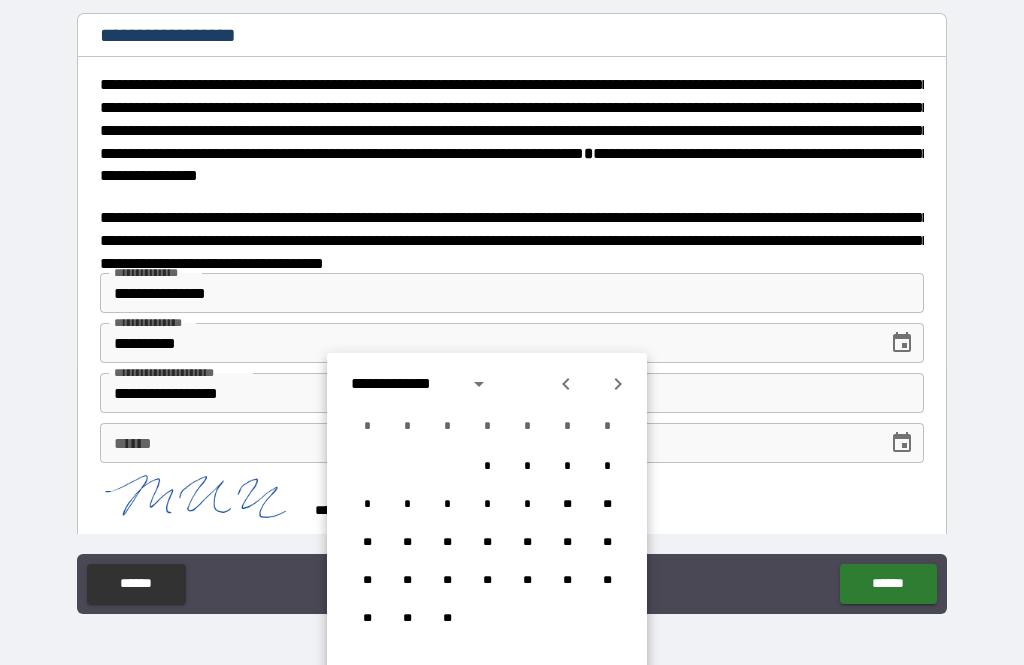 click at bounding box center [479, 384] 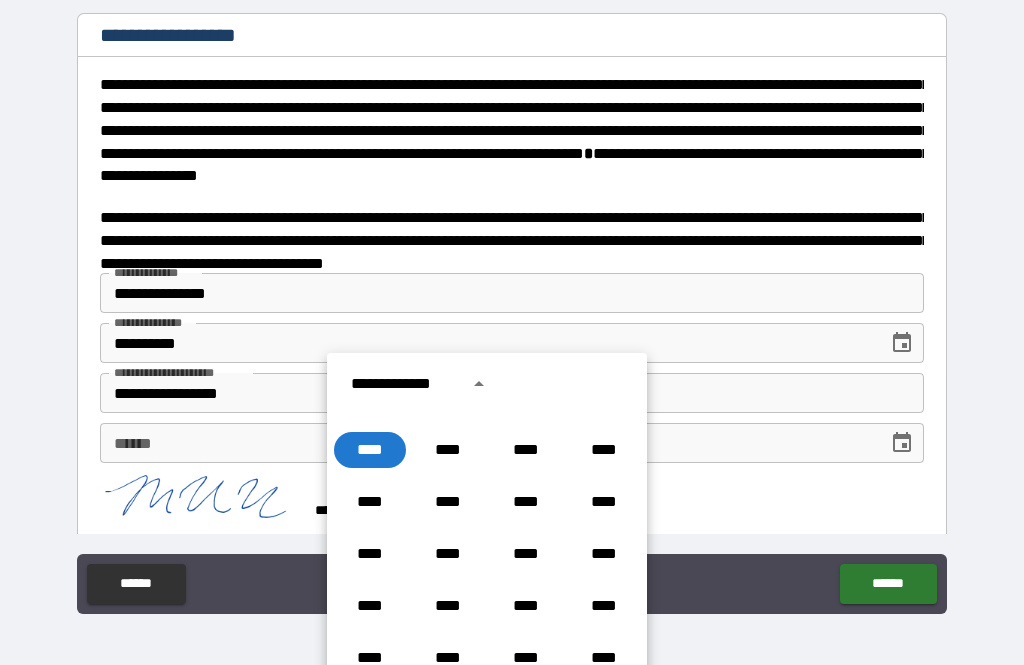 scroll, scrollTop: 1491, scrollLeft: 0, axis: vertical 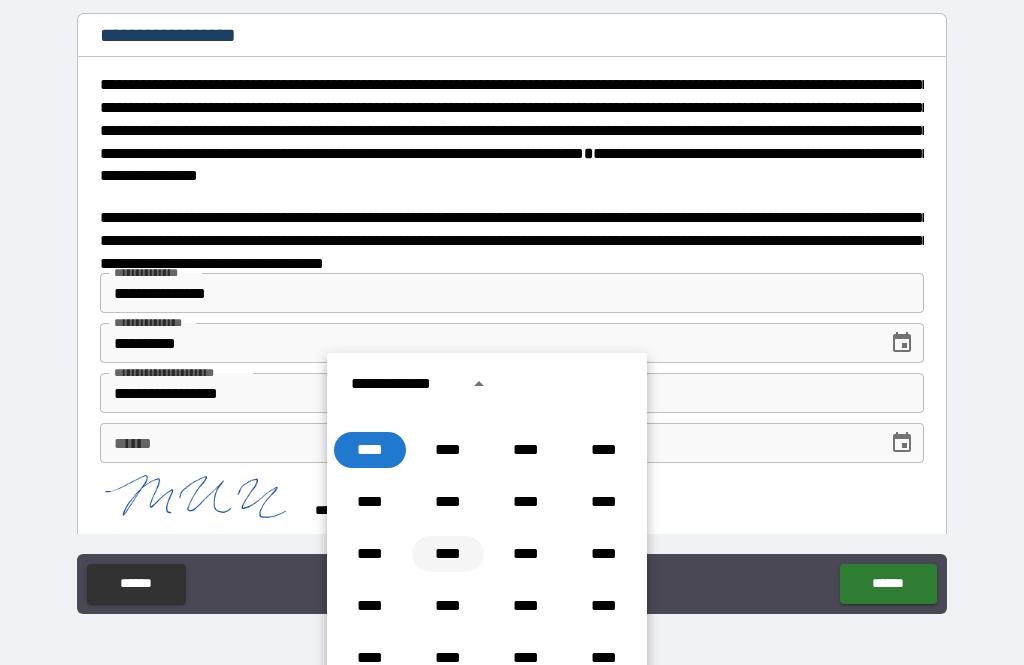 click on "****" at bounding box center [448, 554] 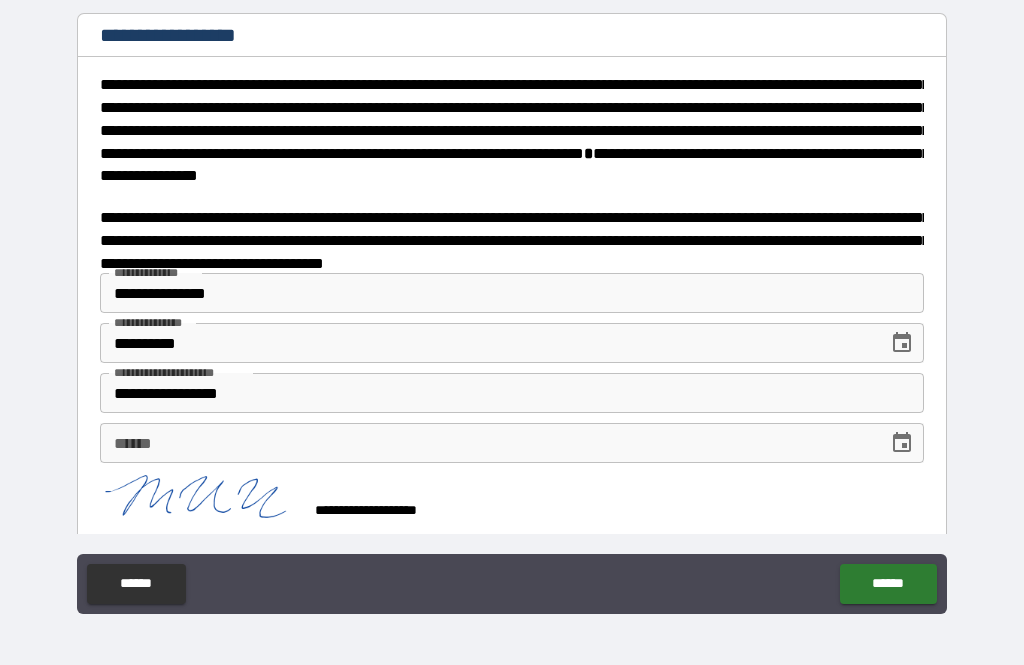 click on "**********" at bounding box center [487, 343] 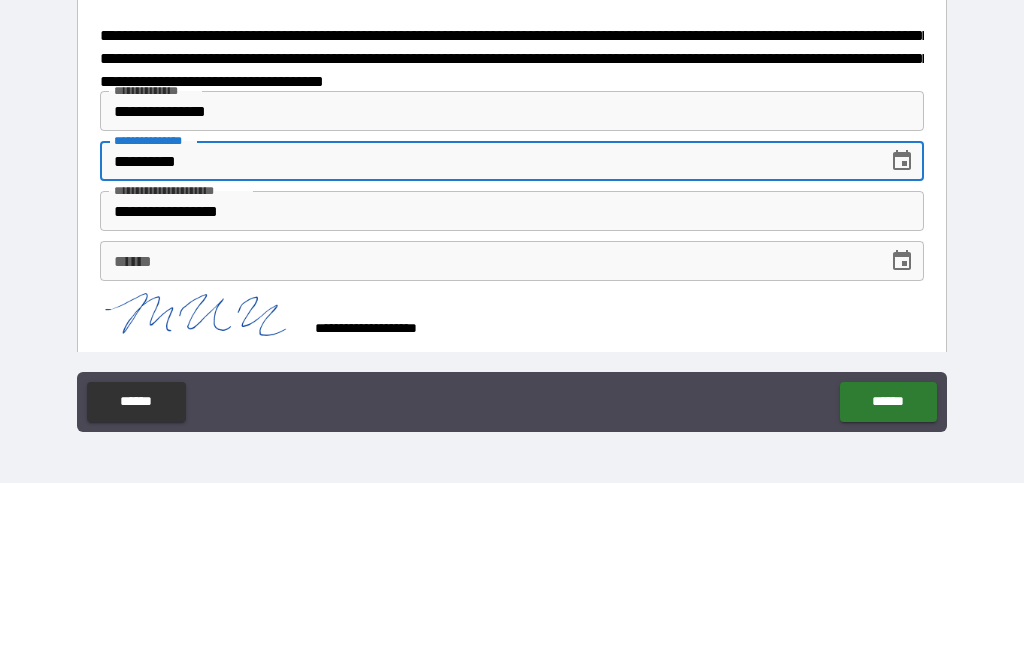 click 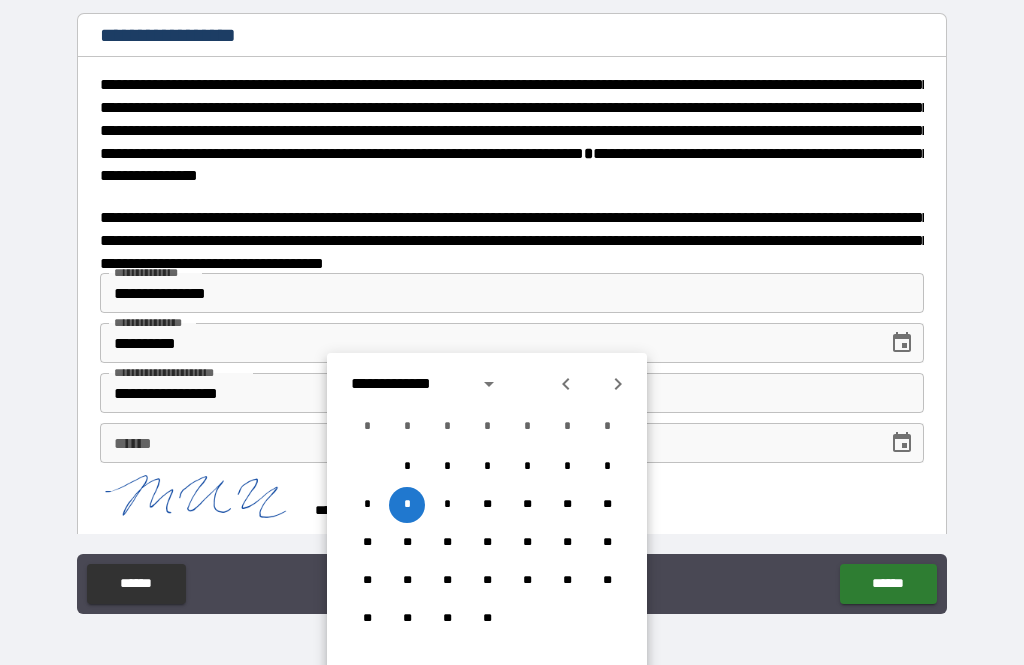 click 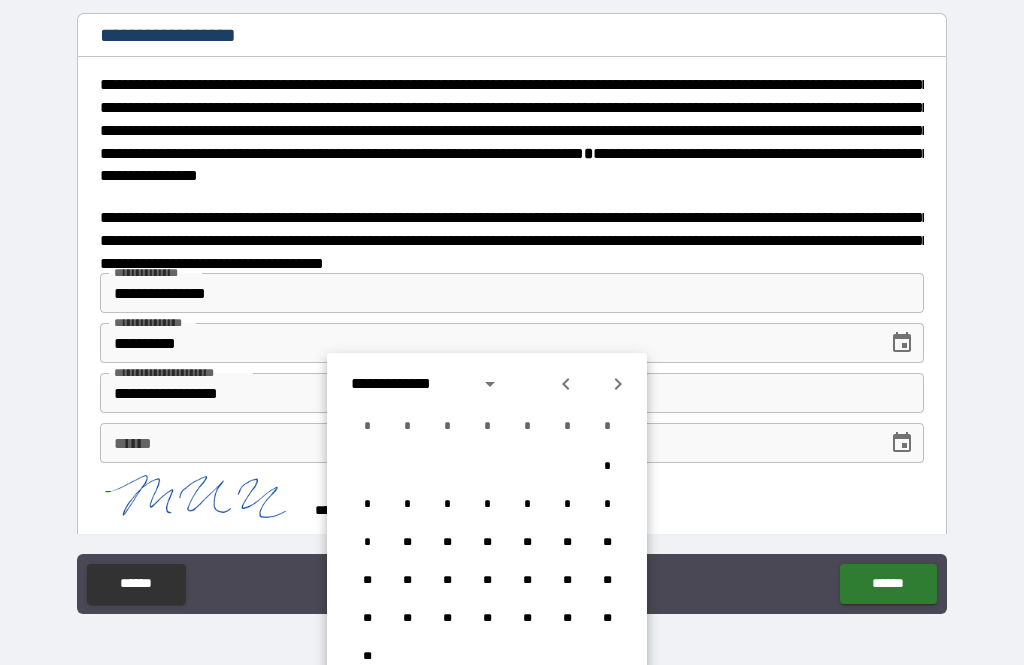 click 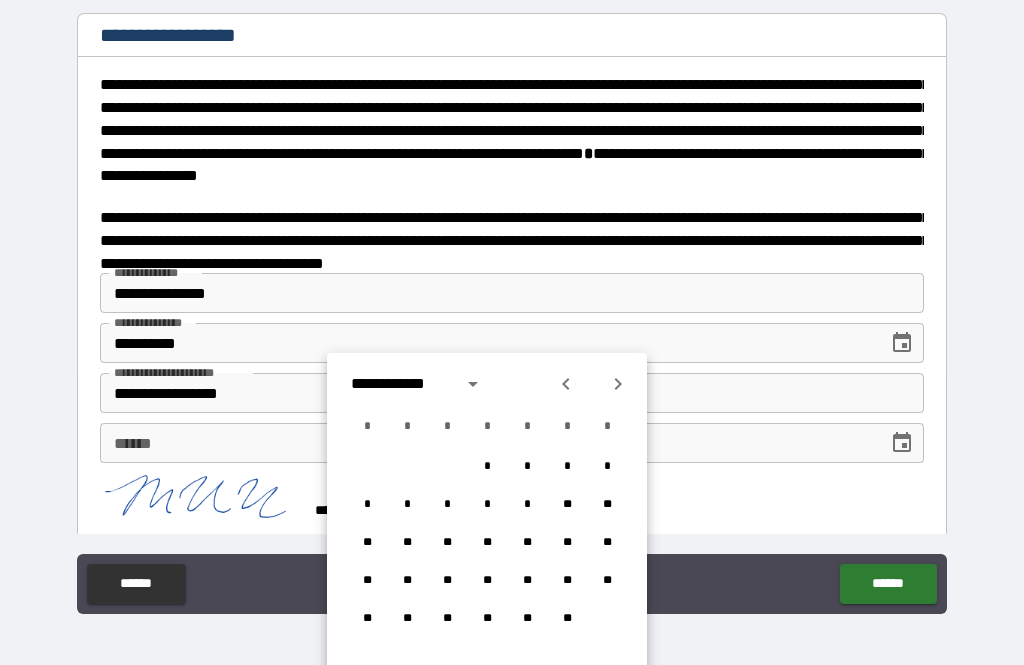 click 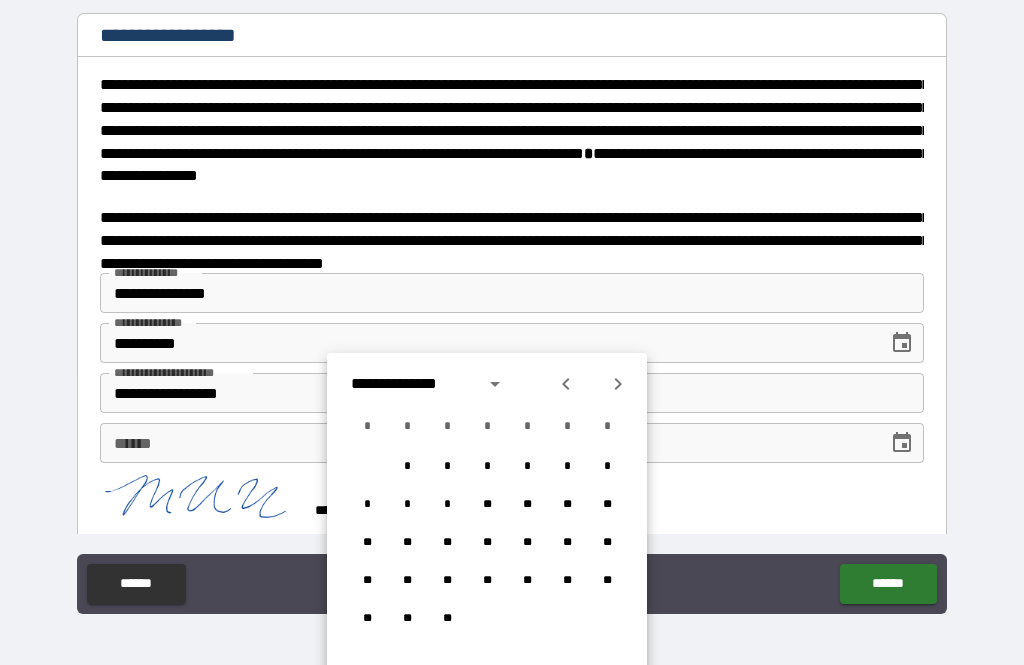 click 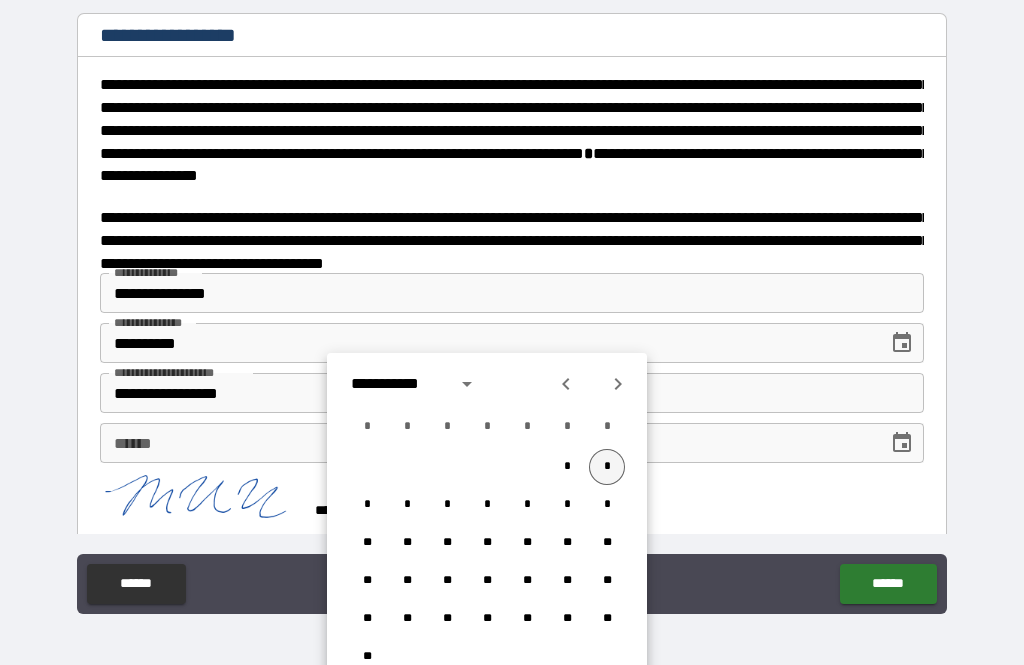 click on "*" at bounding box center [607, 467] 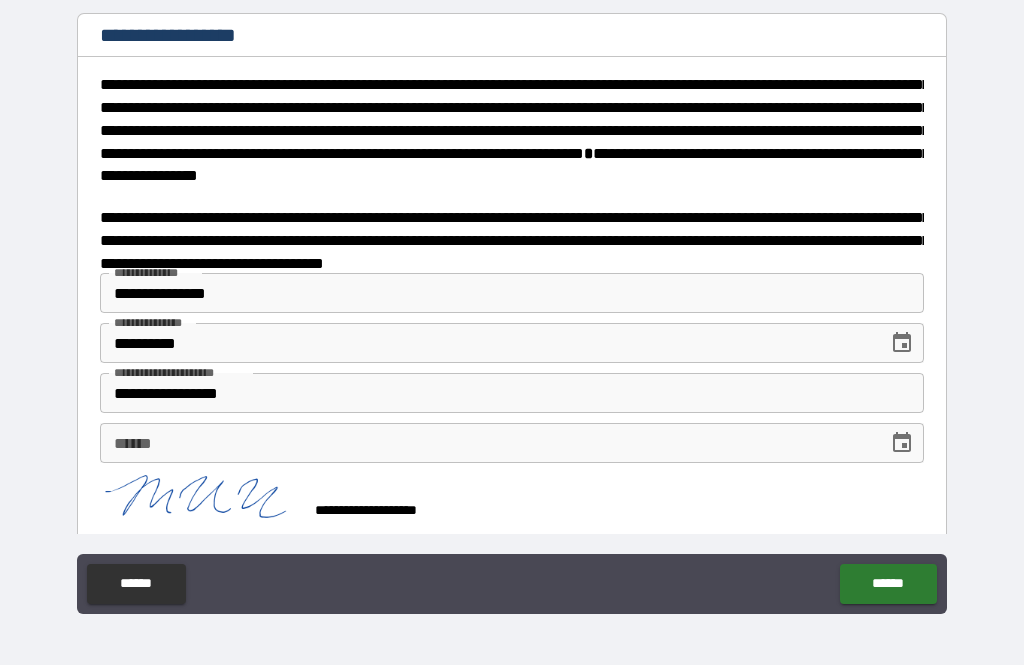 type on "**********" 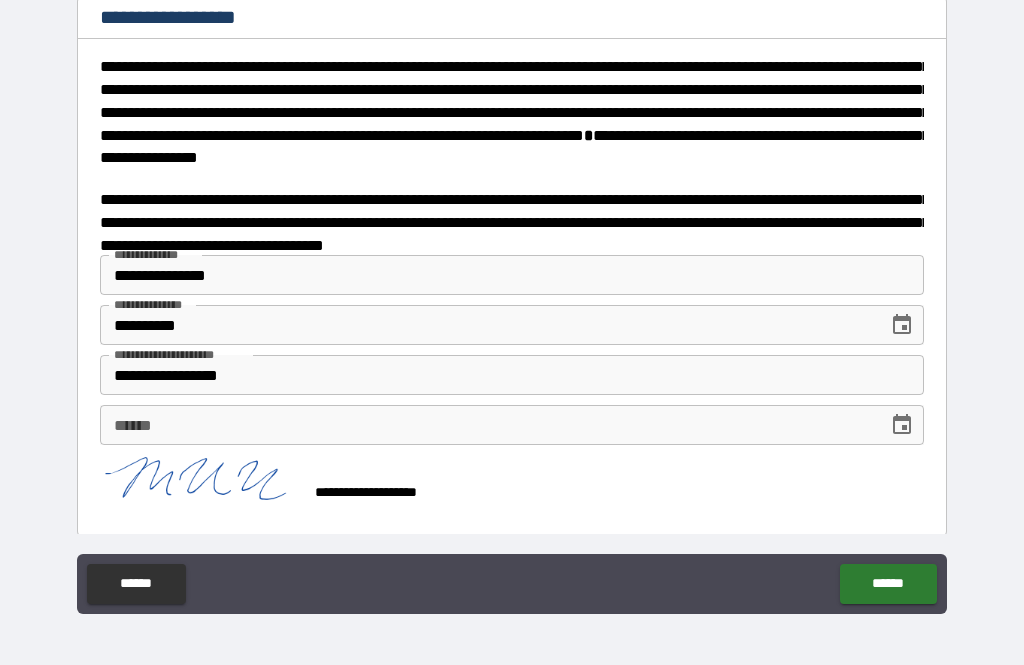 scroll, scrollTop: 3200, scrollLeft: 0, axis: vertical 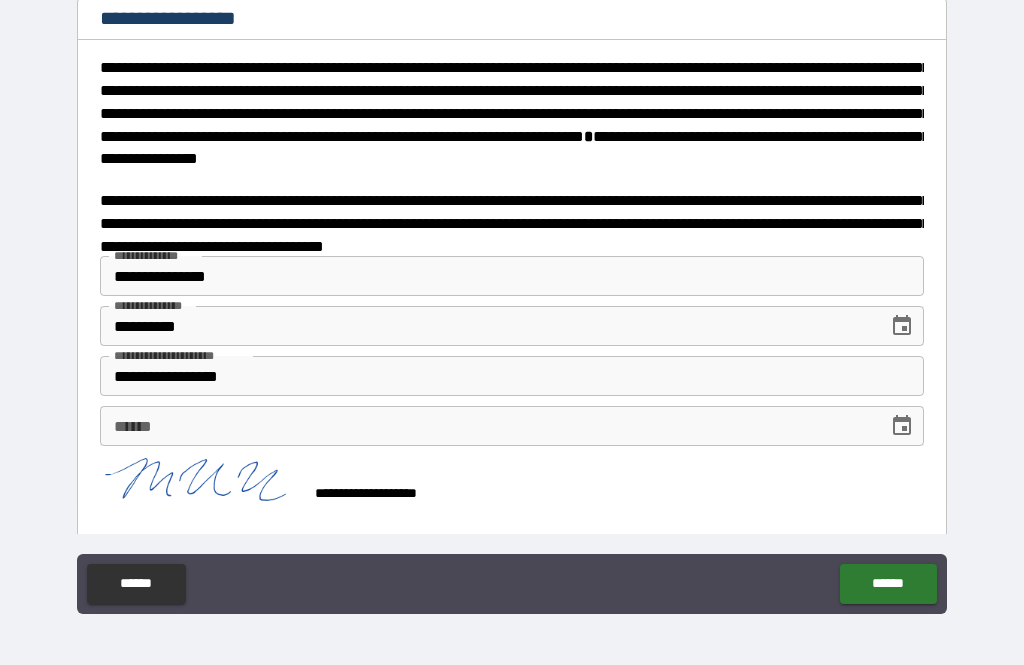 click on "******" at bounding box center (888, 584) 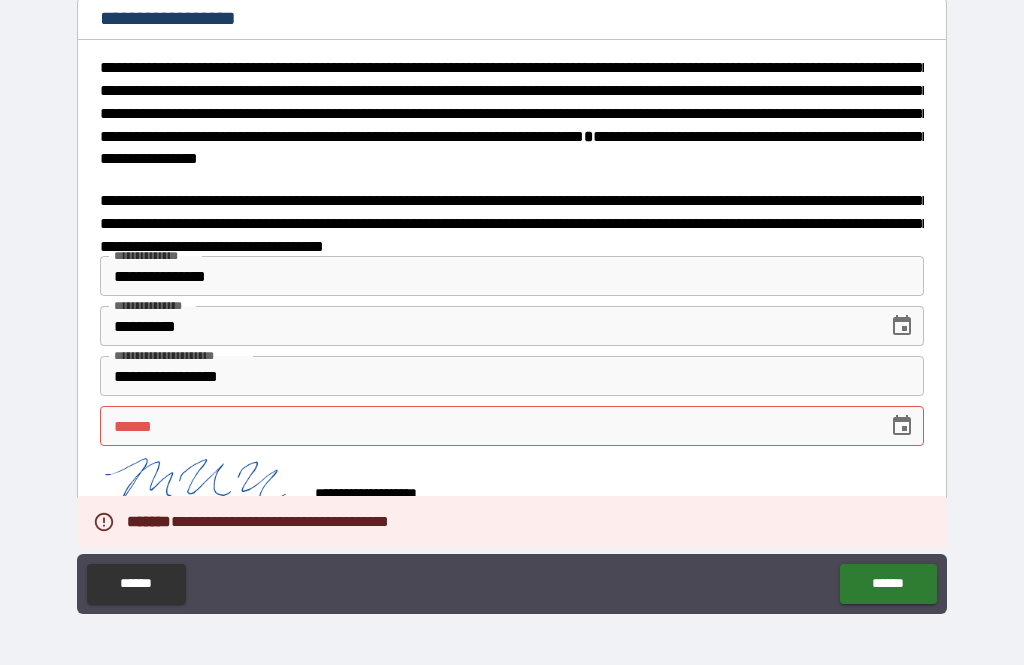 click on "****   *" at bounding box center (487, 426) 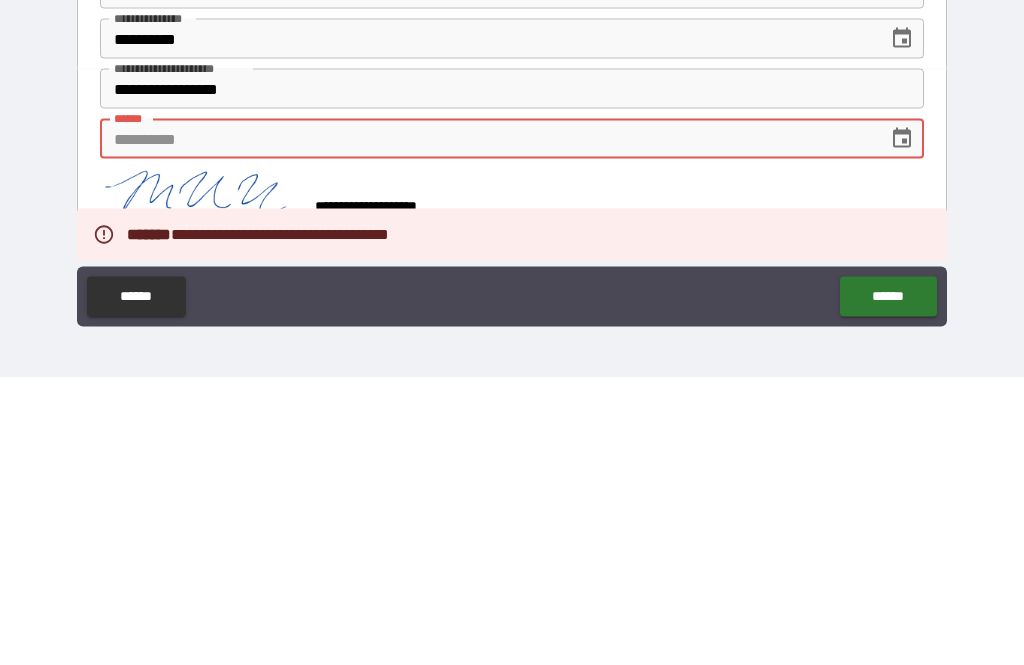 click at bounding box center (902, 426) 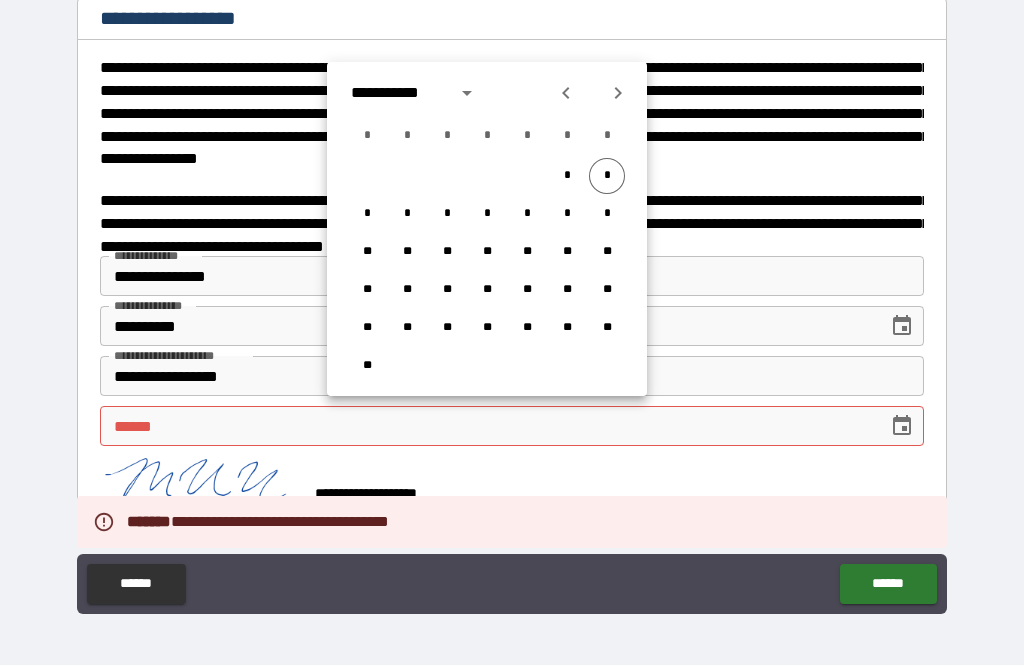 click on "*" at bounding box center (607, 176) 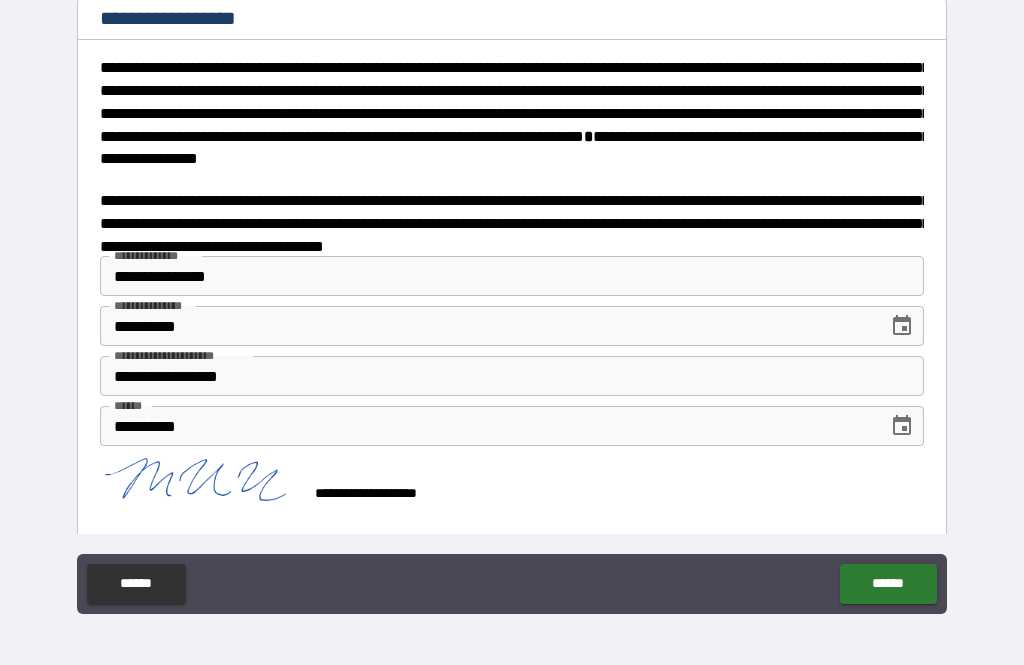 click on "******" at bounding box center (888, 584) 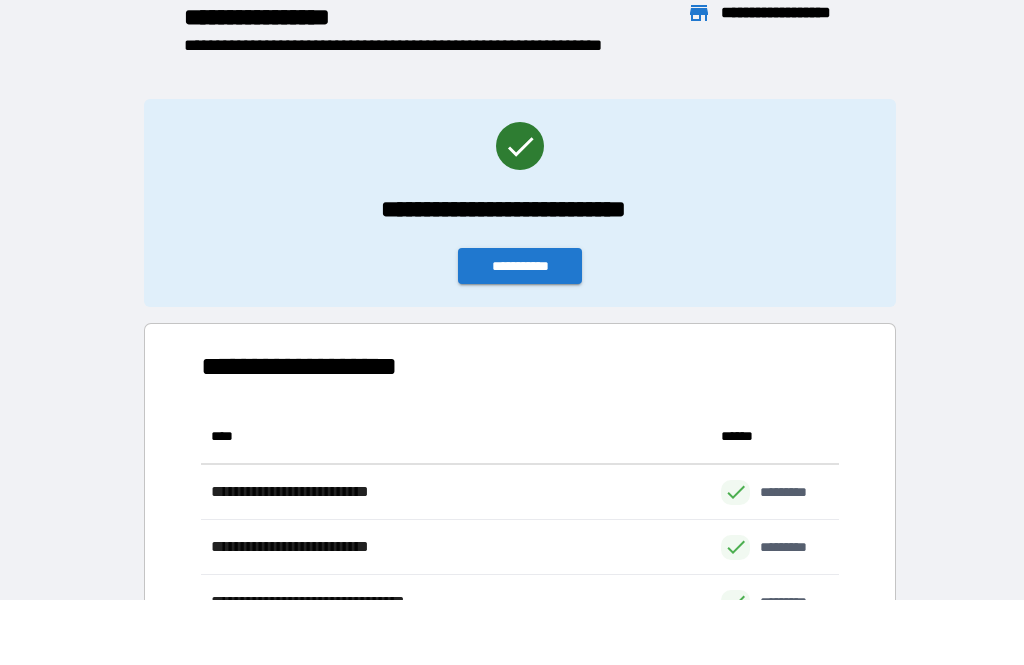scroll, scrollTop: 221, scrollLeft: 638, axis: both 